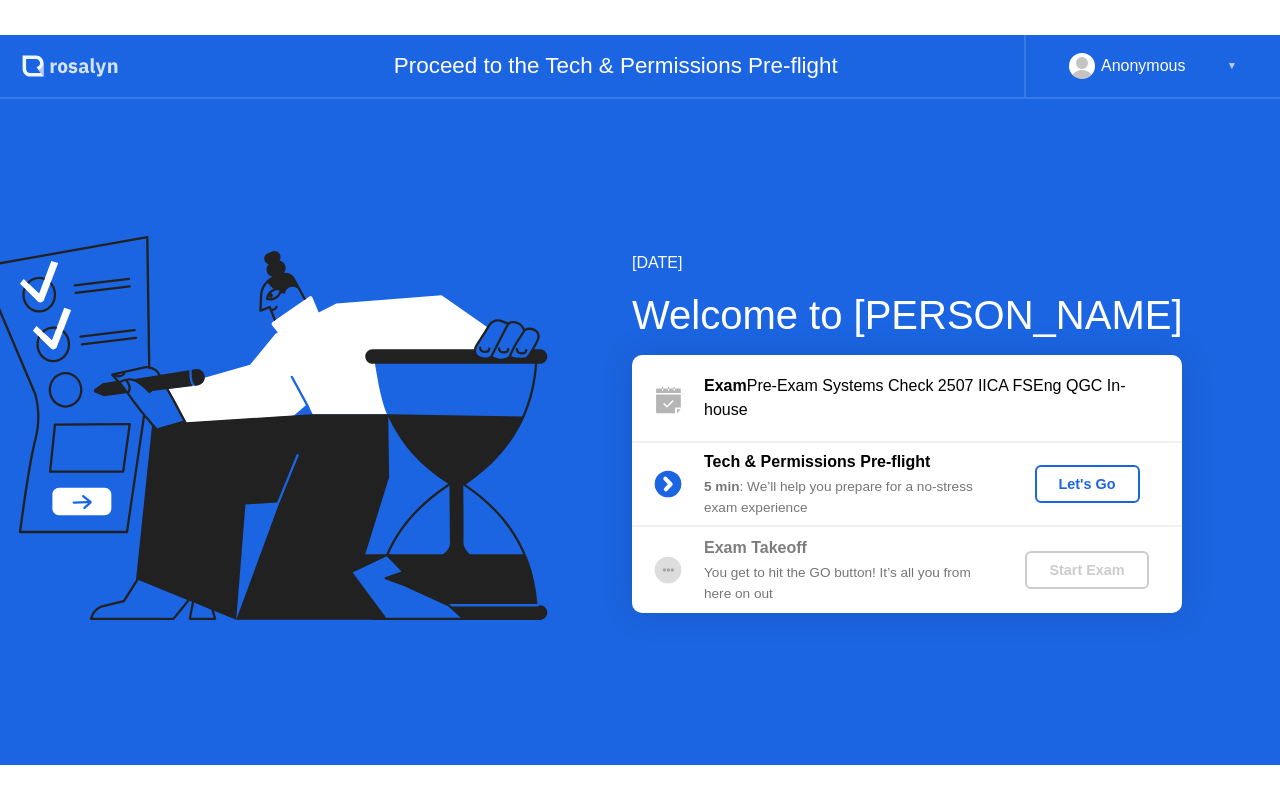 scroll, scrollTop: 0, scrollLeft: 0, axis: both 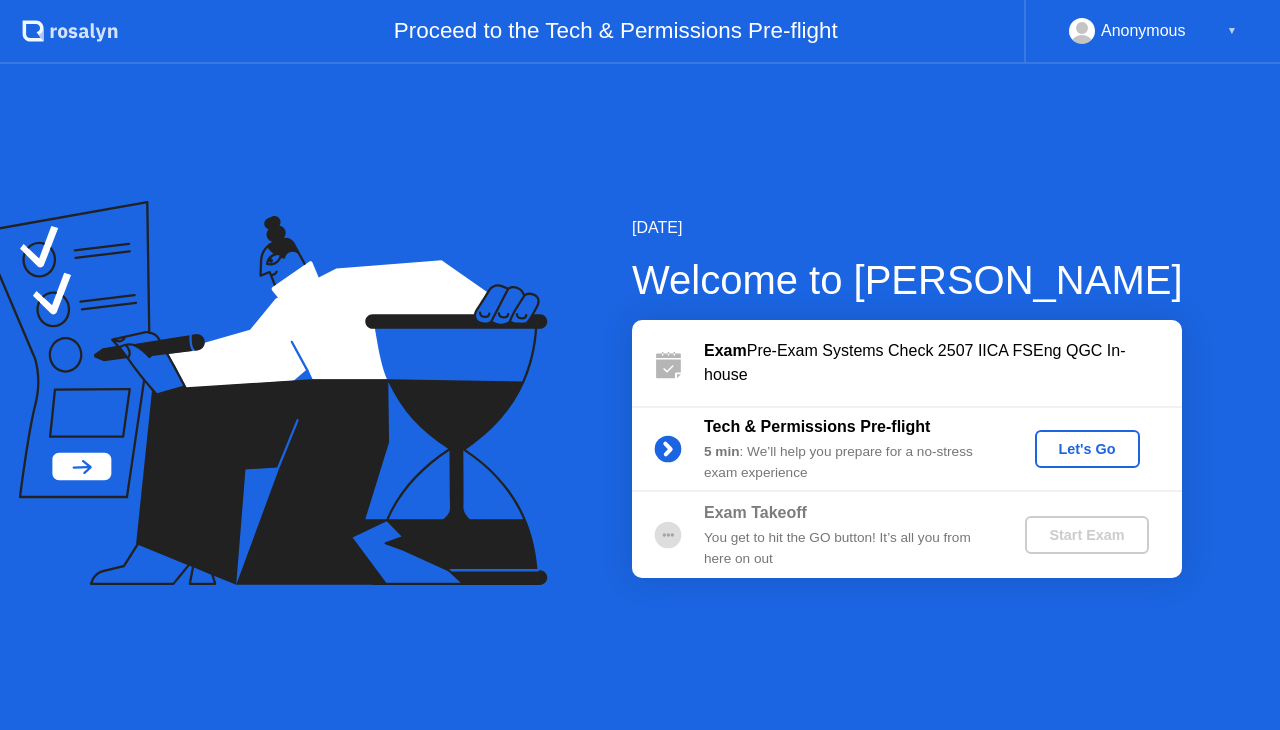 click on "Let's Go" 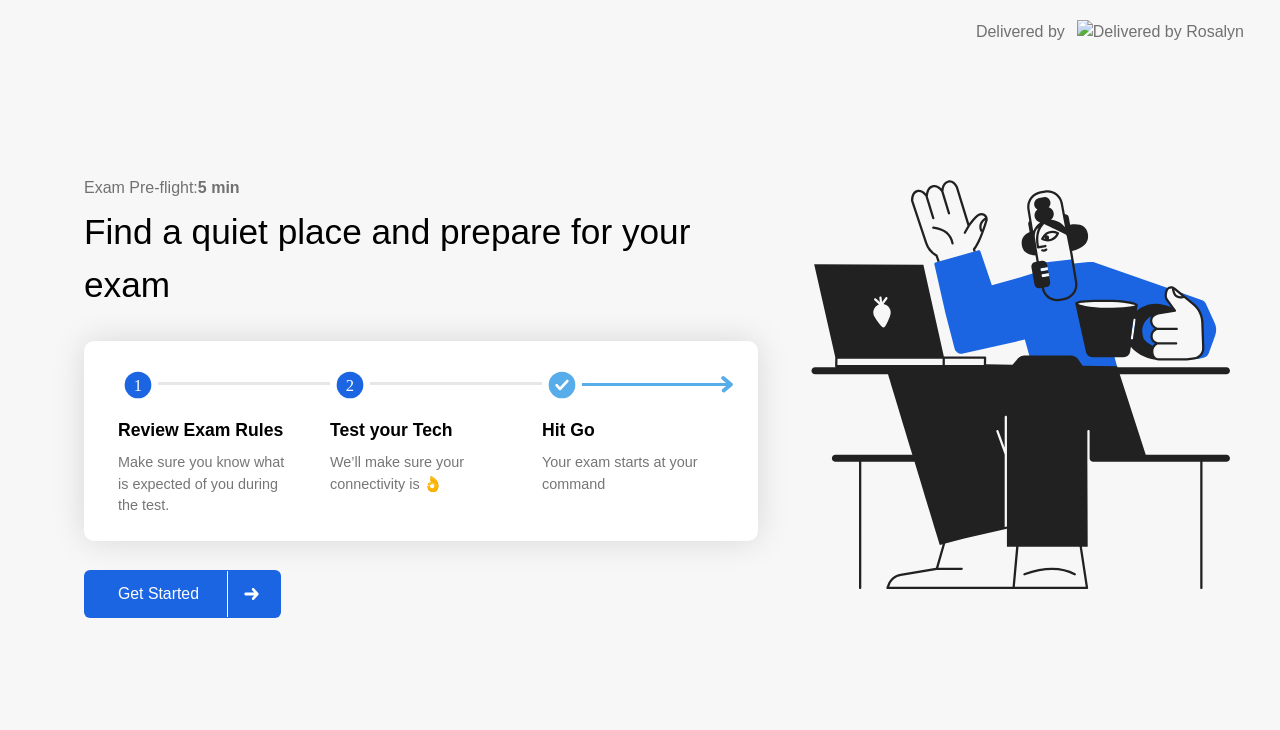click on "Get Started" 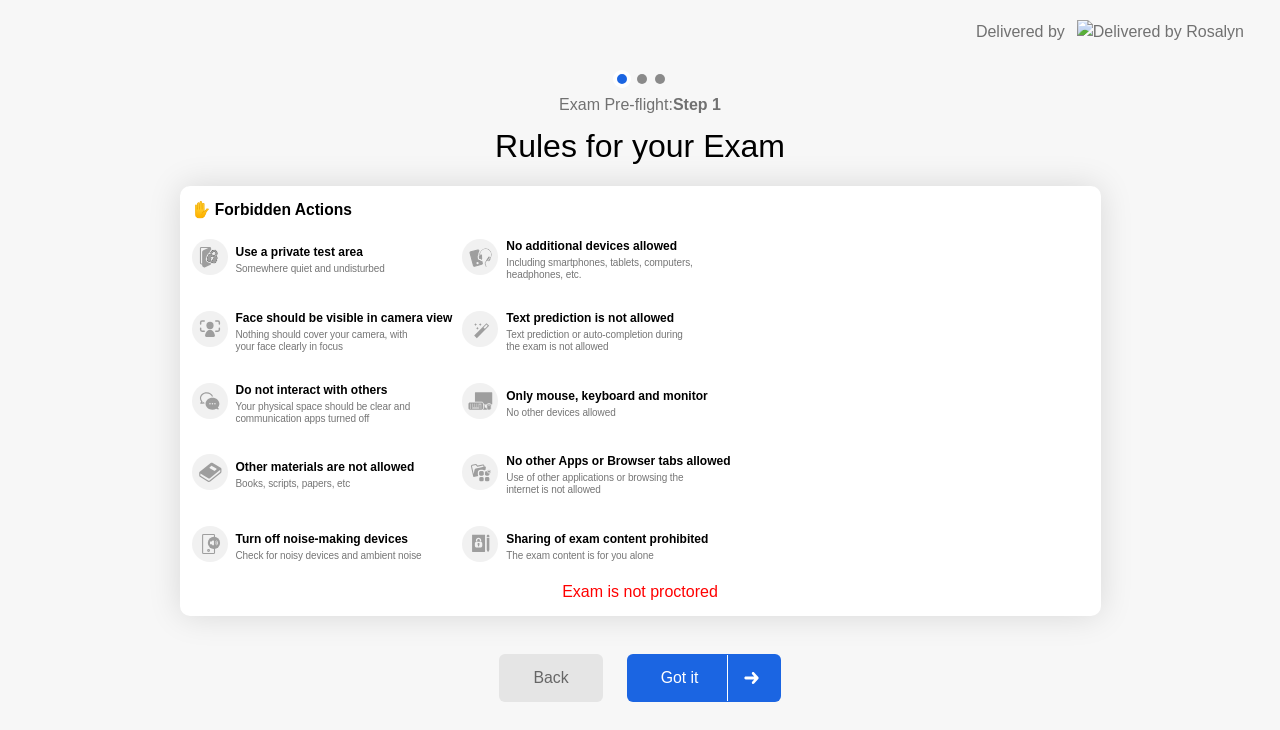 click on "Got it" 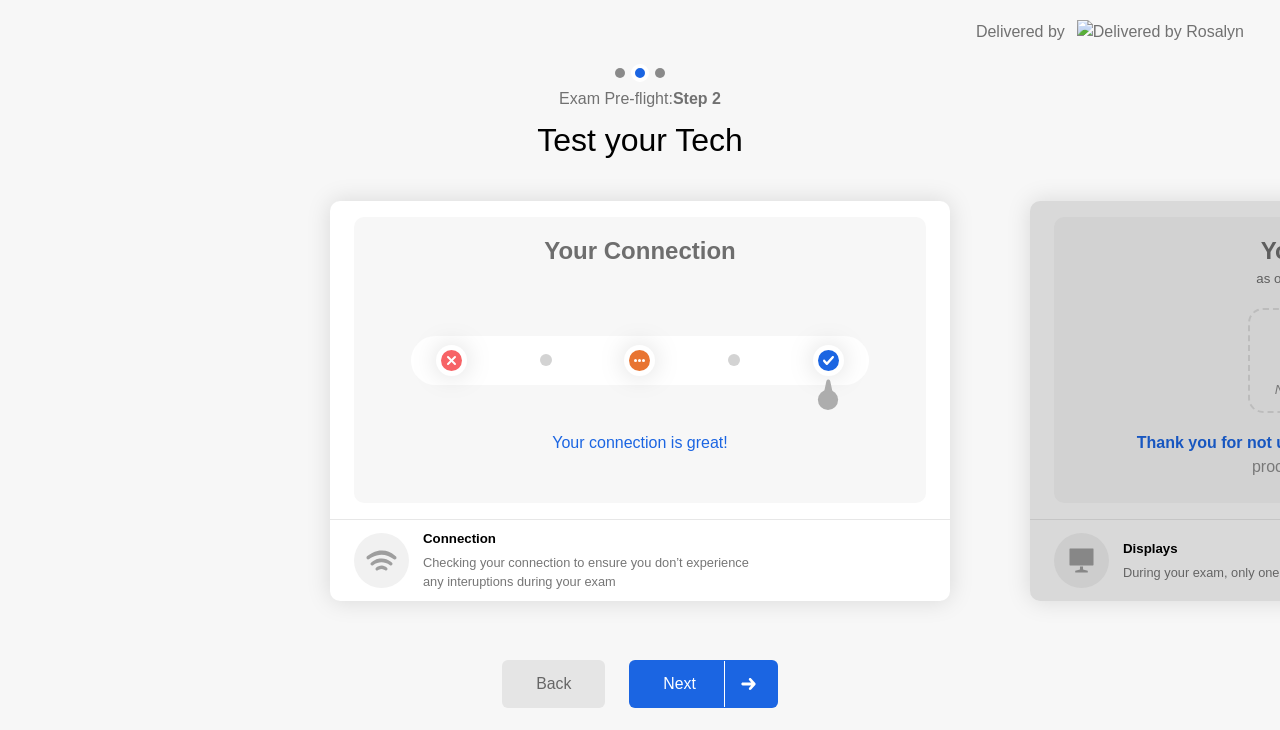 click on "Next" 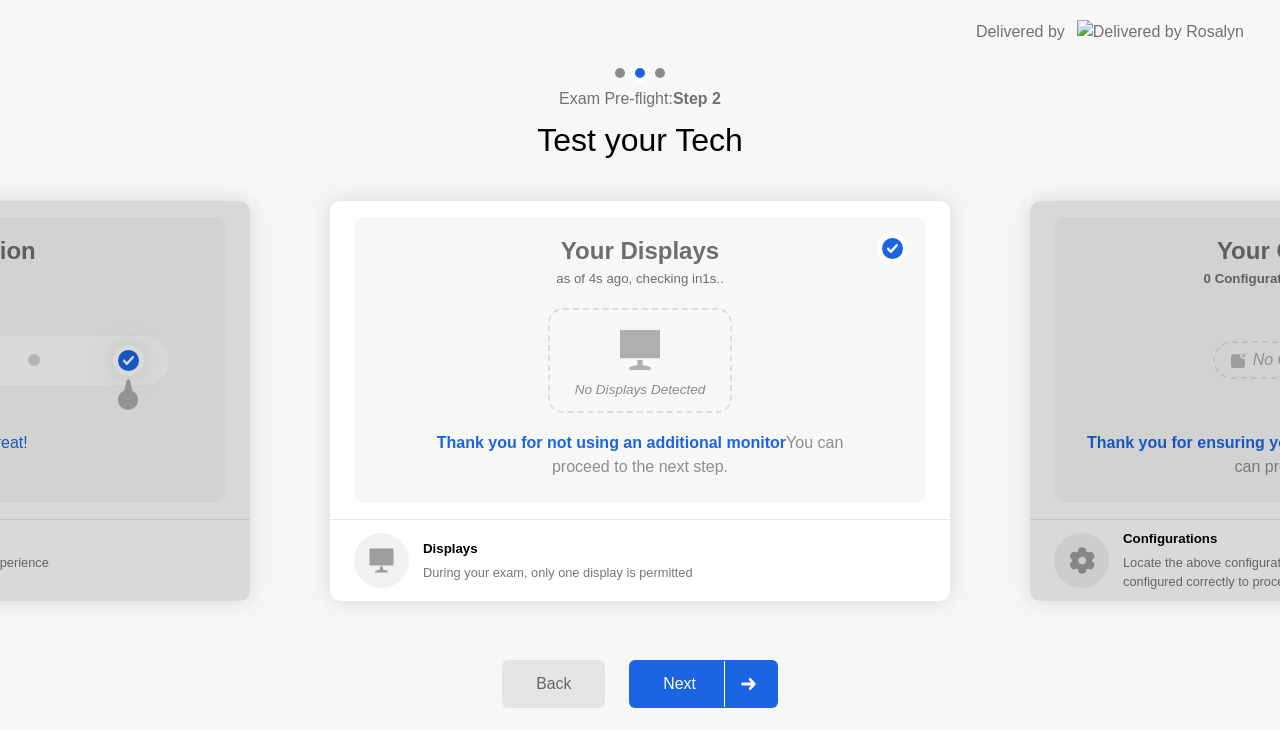 click on "Next" 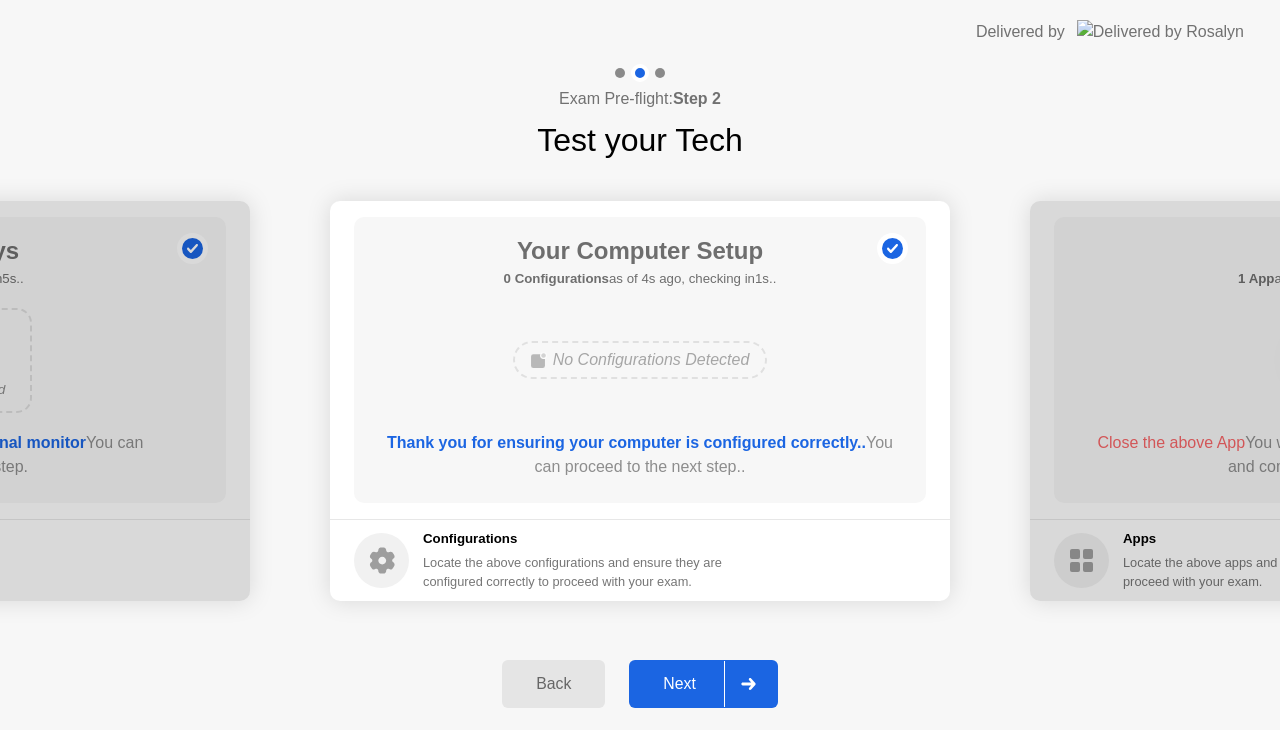 click on "Next" 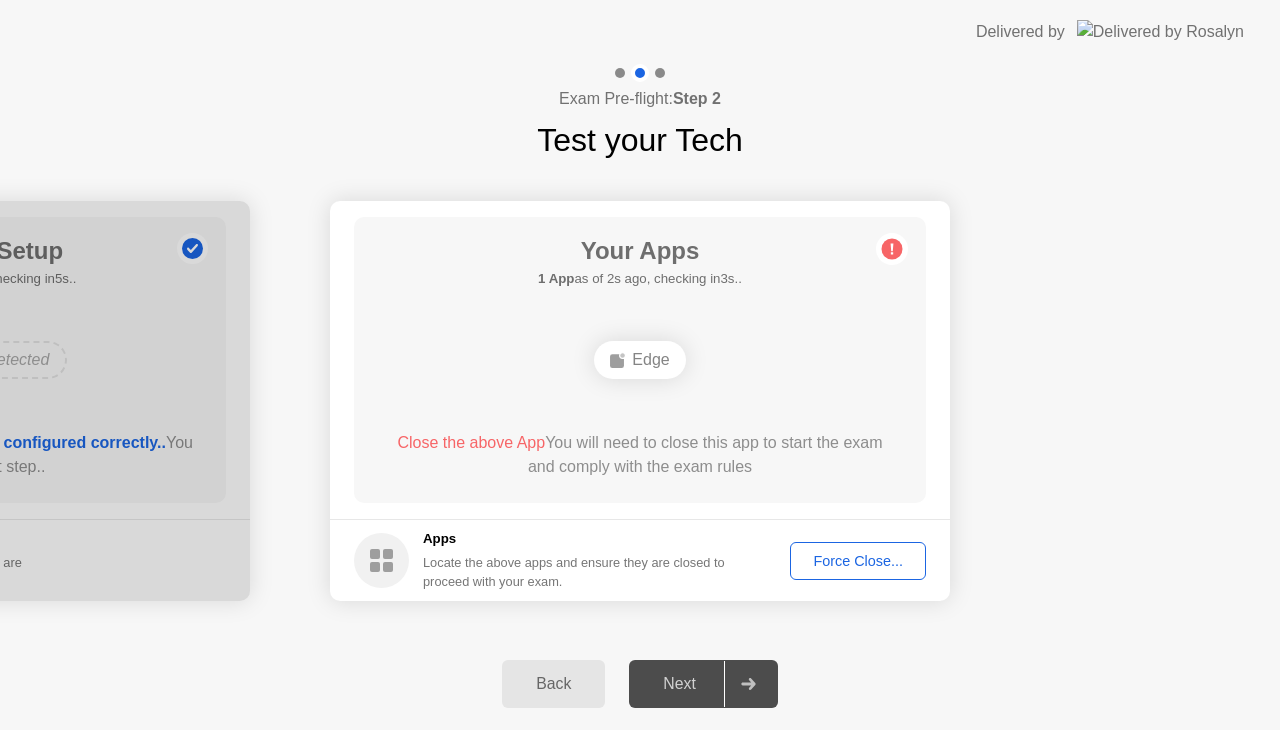 click on "Force Close..." 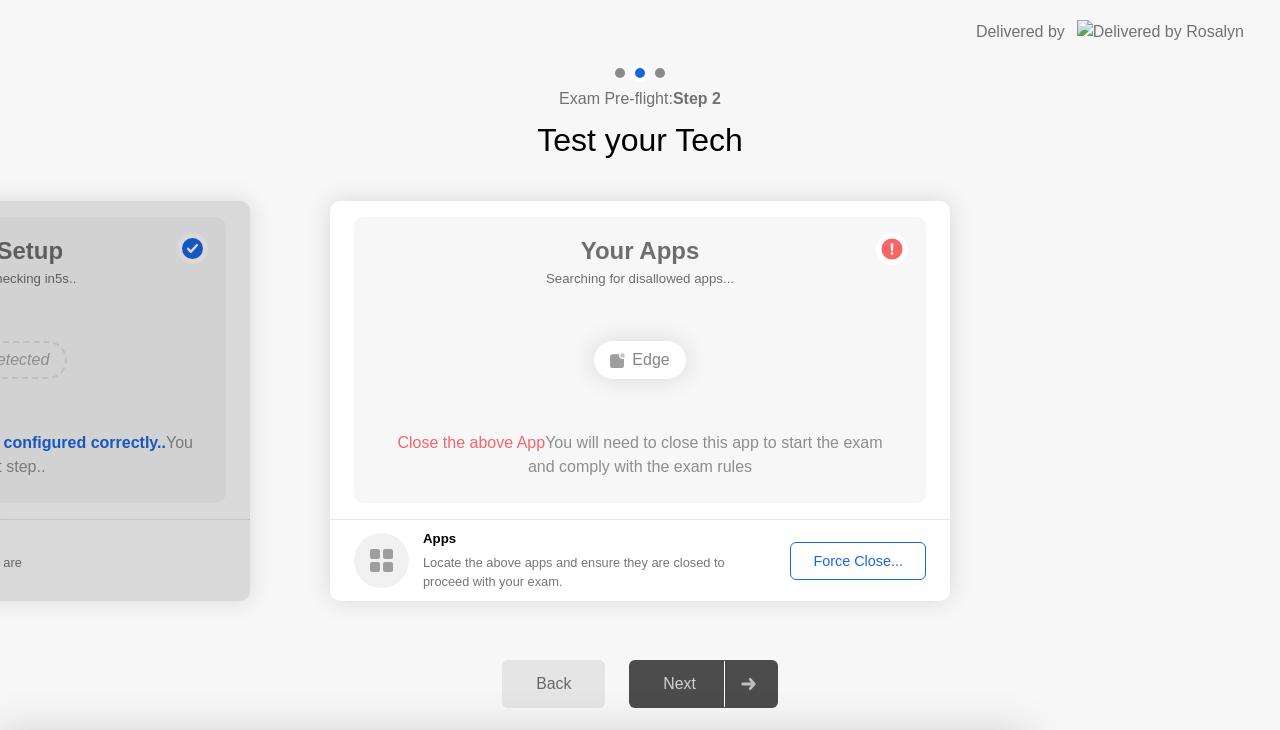 click on "Confirm" at bounding box center [579, 1006] 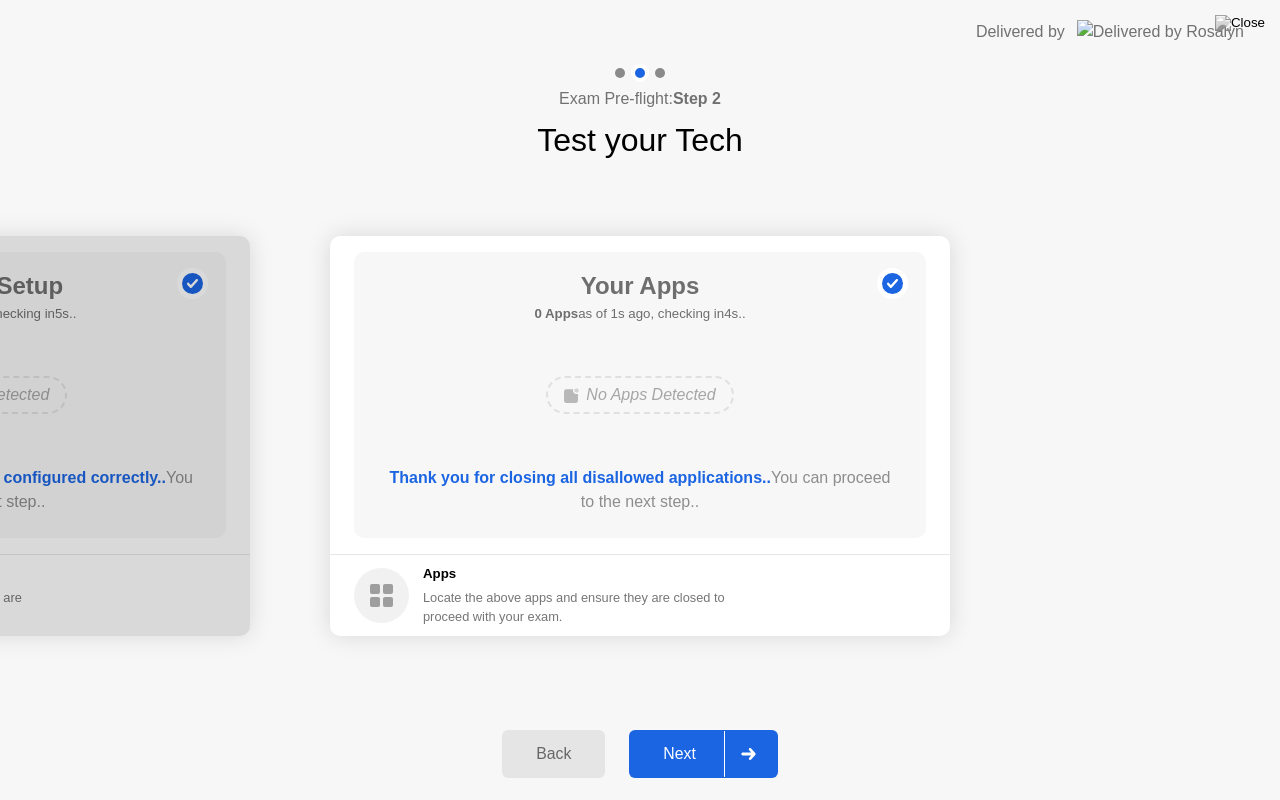 click on "Next" 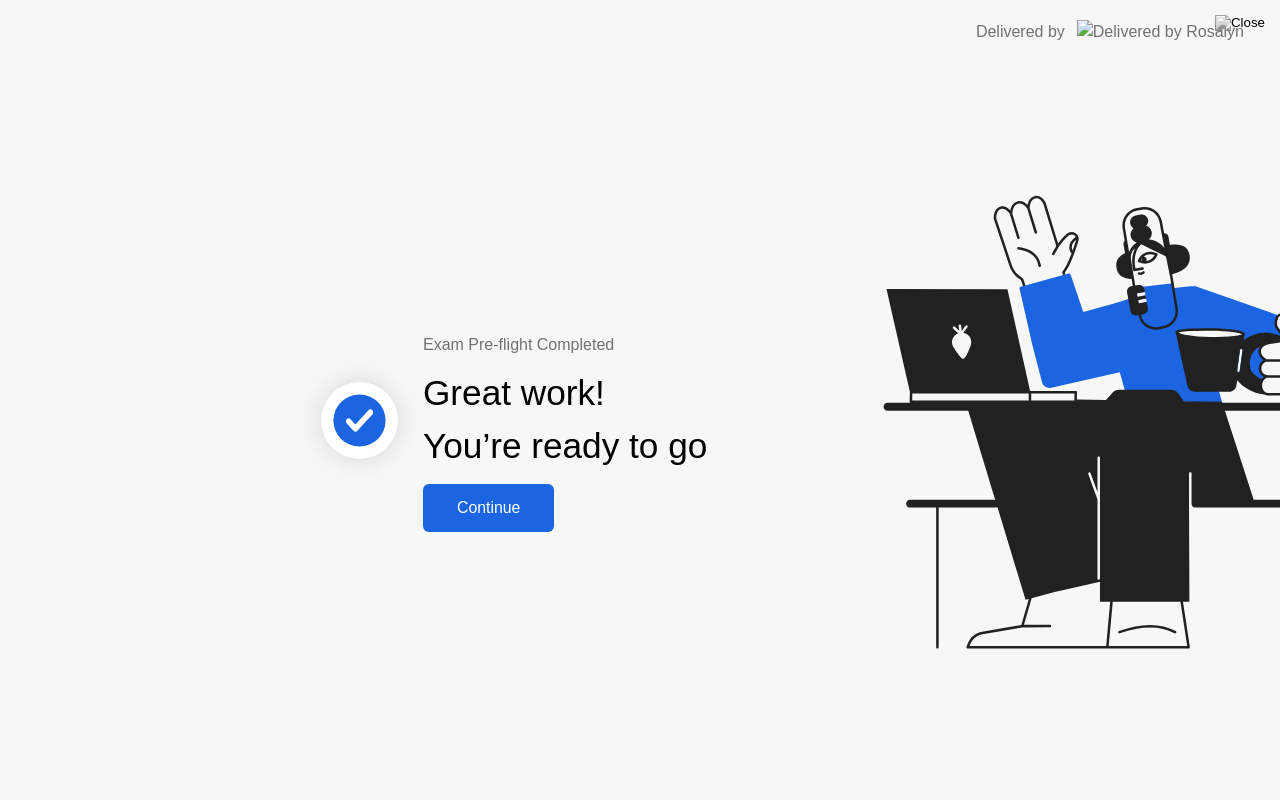 click on "Continue" 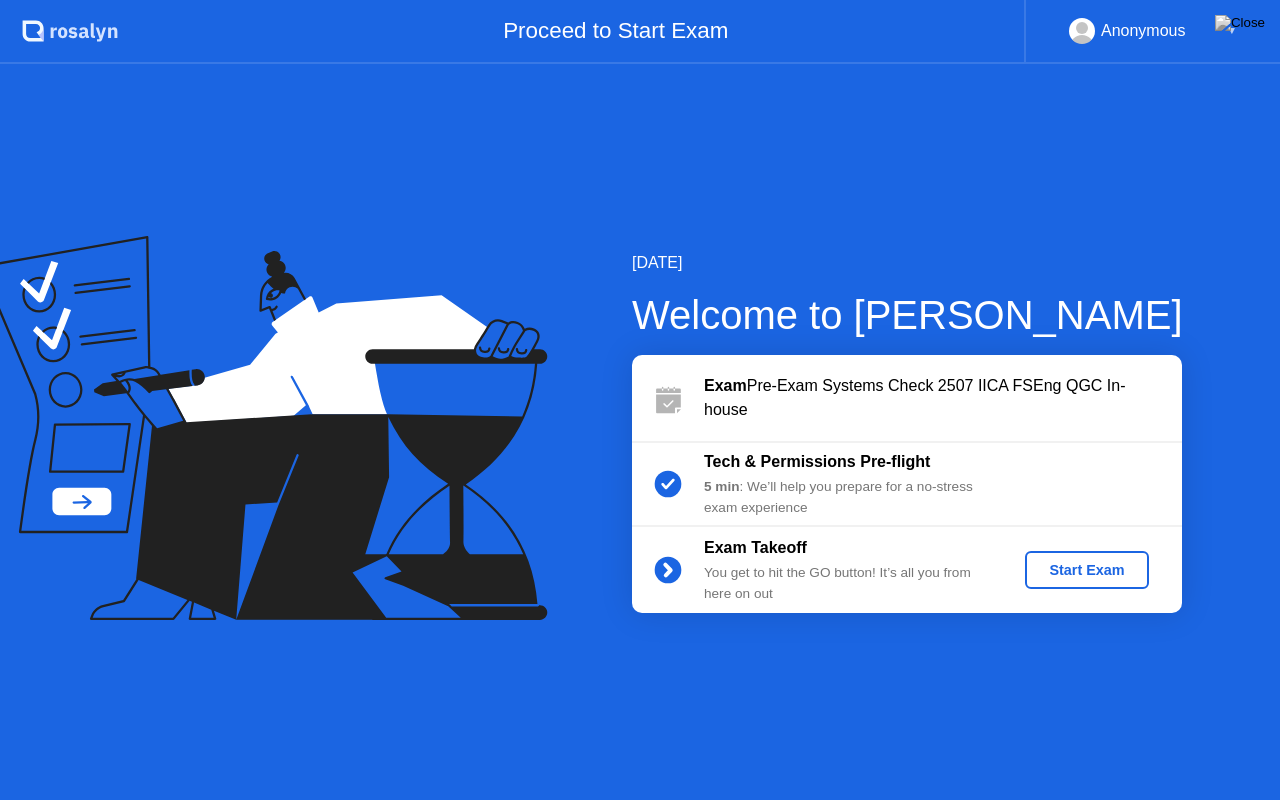click on "Start Exam" 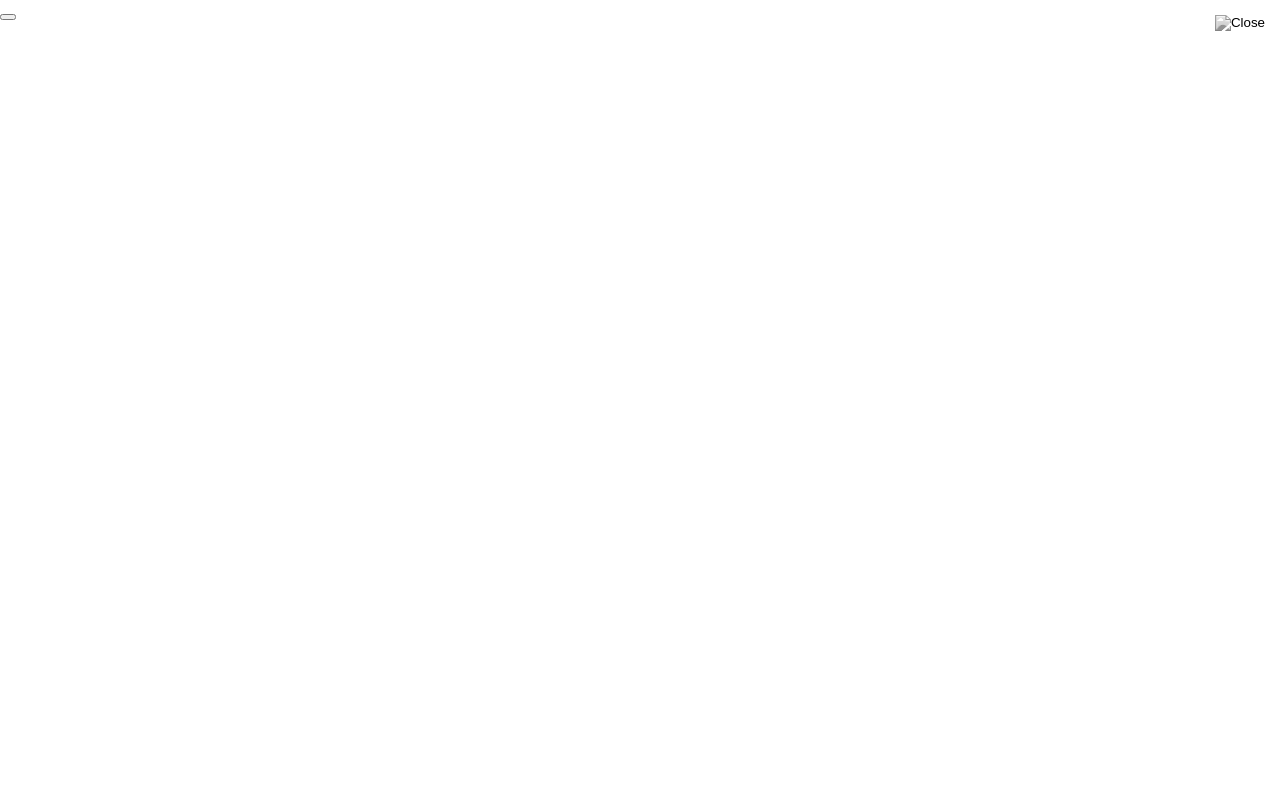 click on "End Proctoring Session" 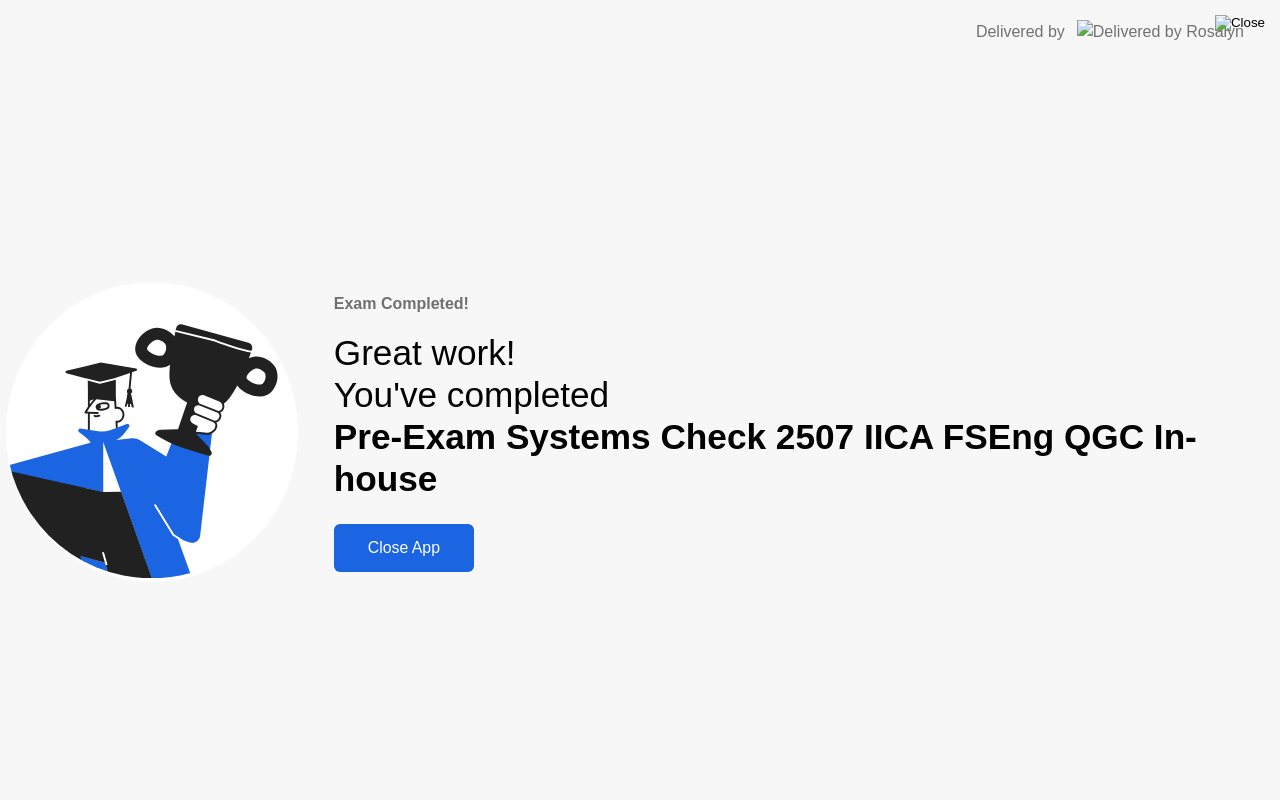 click at bounding box center [1240, 23] 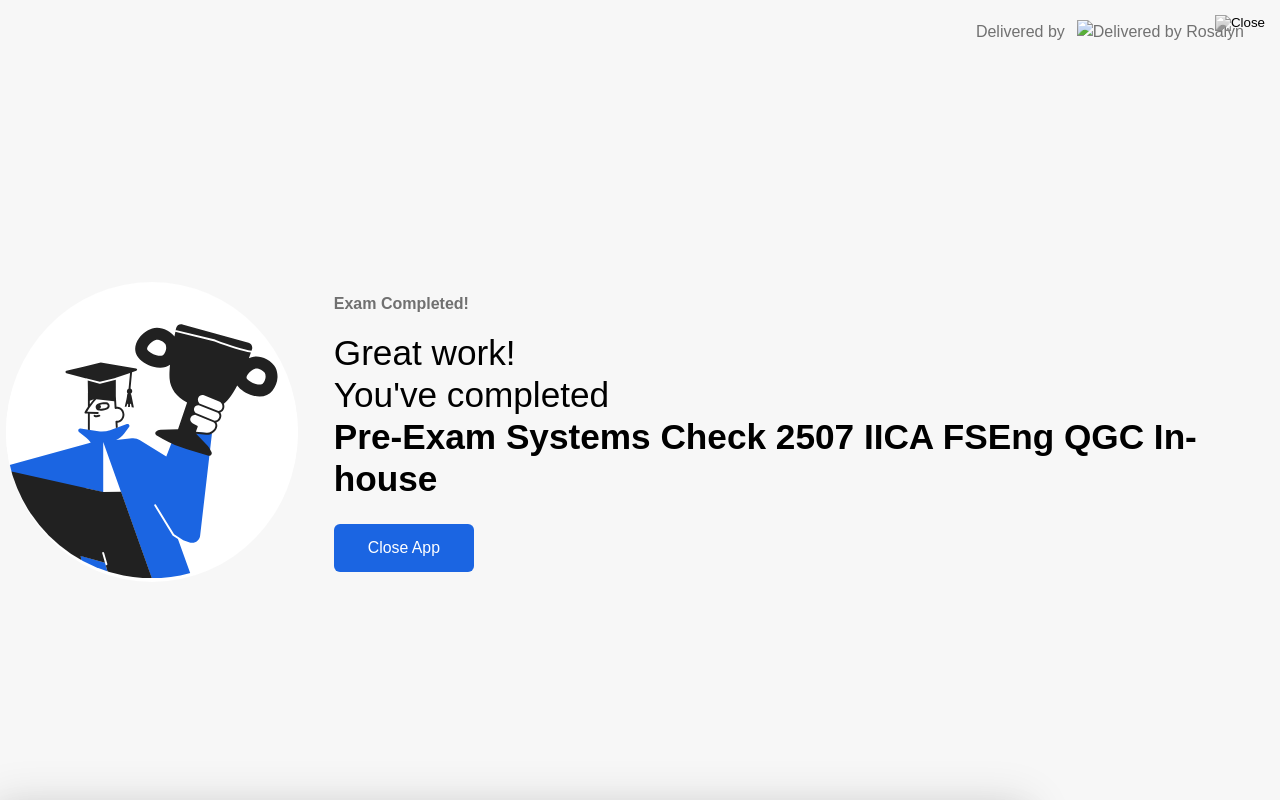 click on "Yes" at bounding box center (464, 913) 